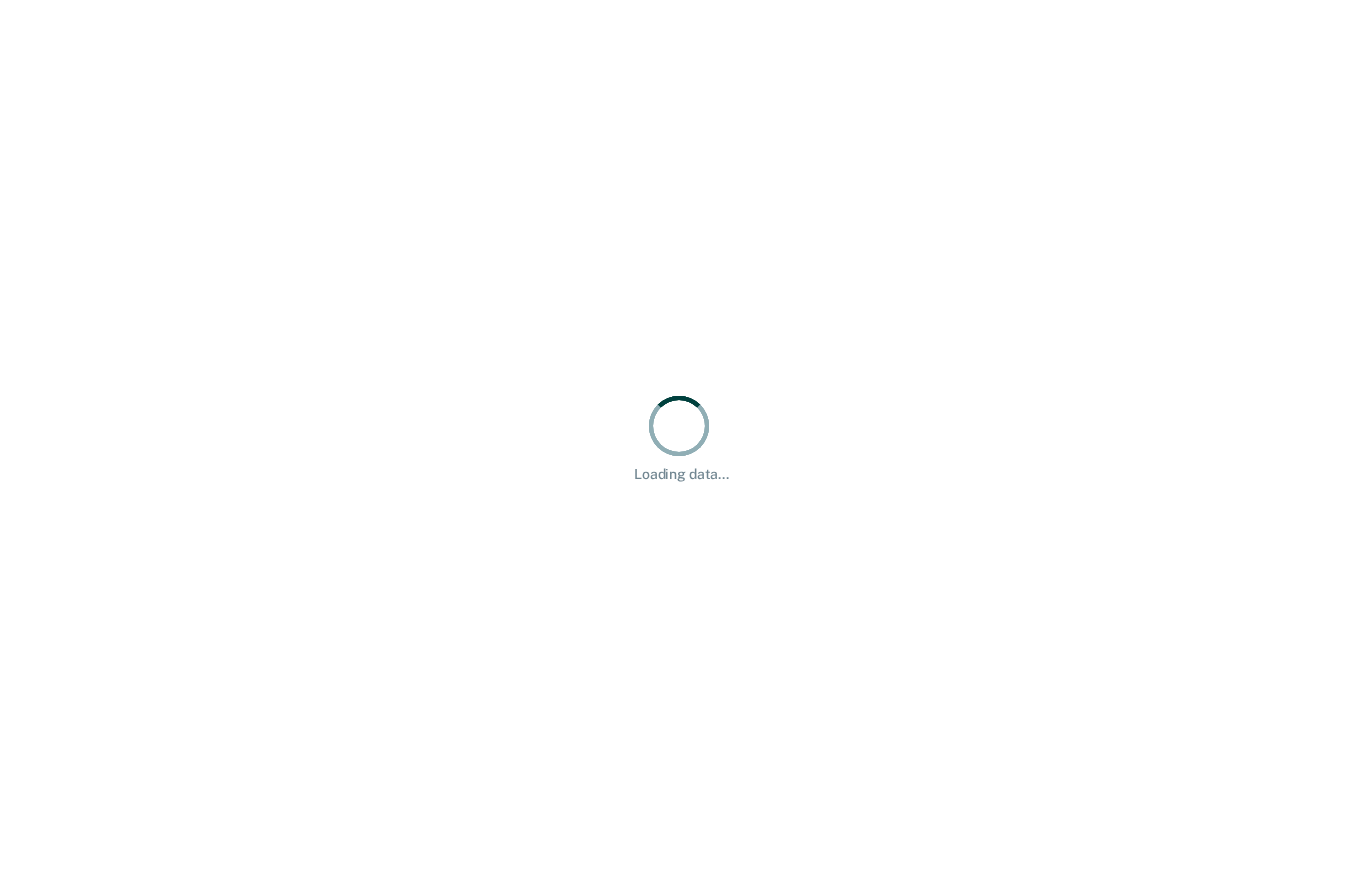 scroll, scrollTop: 0, scrollLeft: 0, axis: both 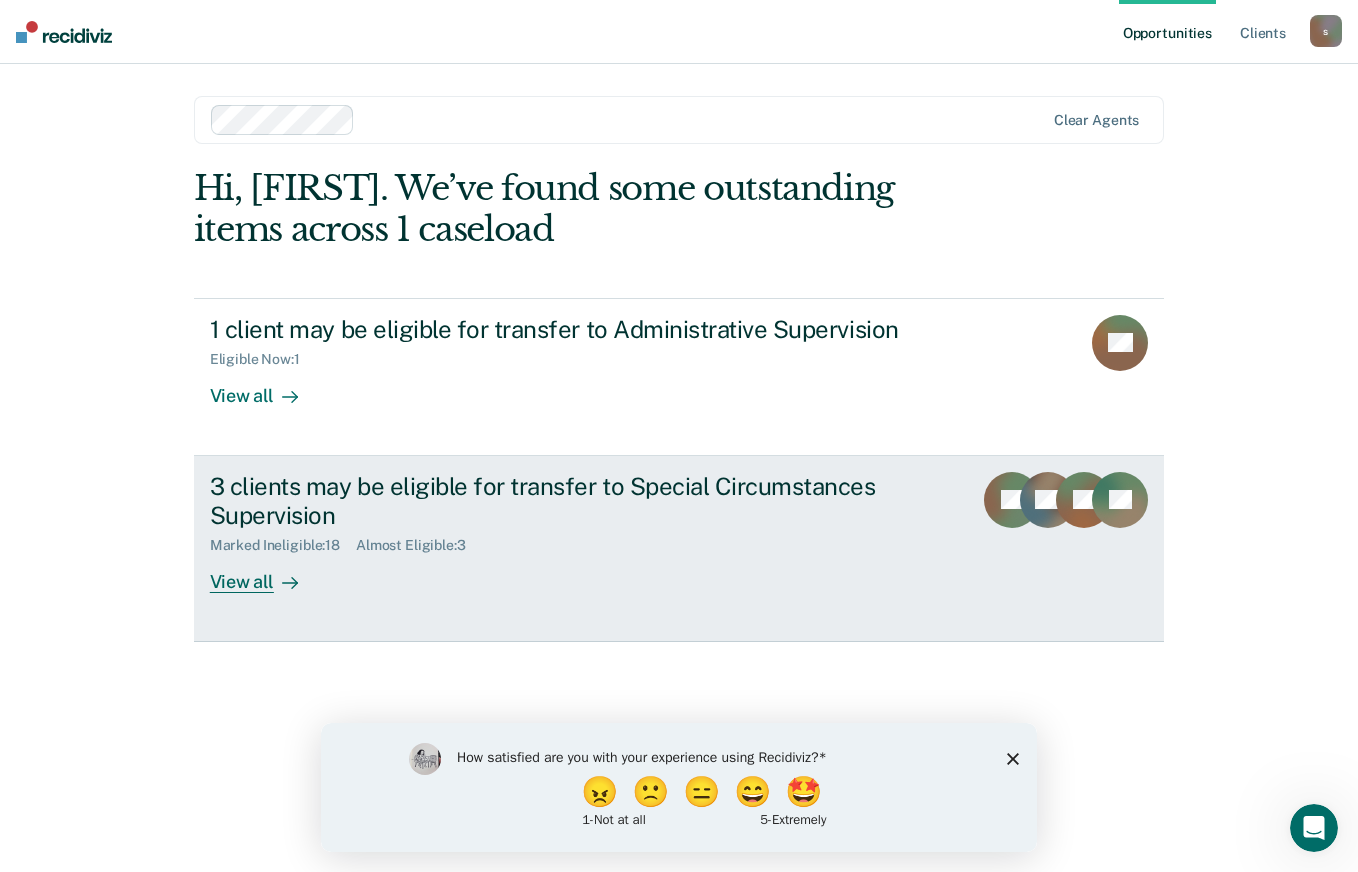 click on "3 clients may be eligible for transfer to Special Circumstances Supervision" at bounding box center (561, 501) 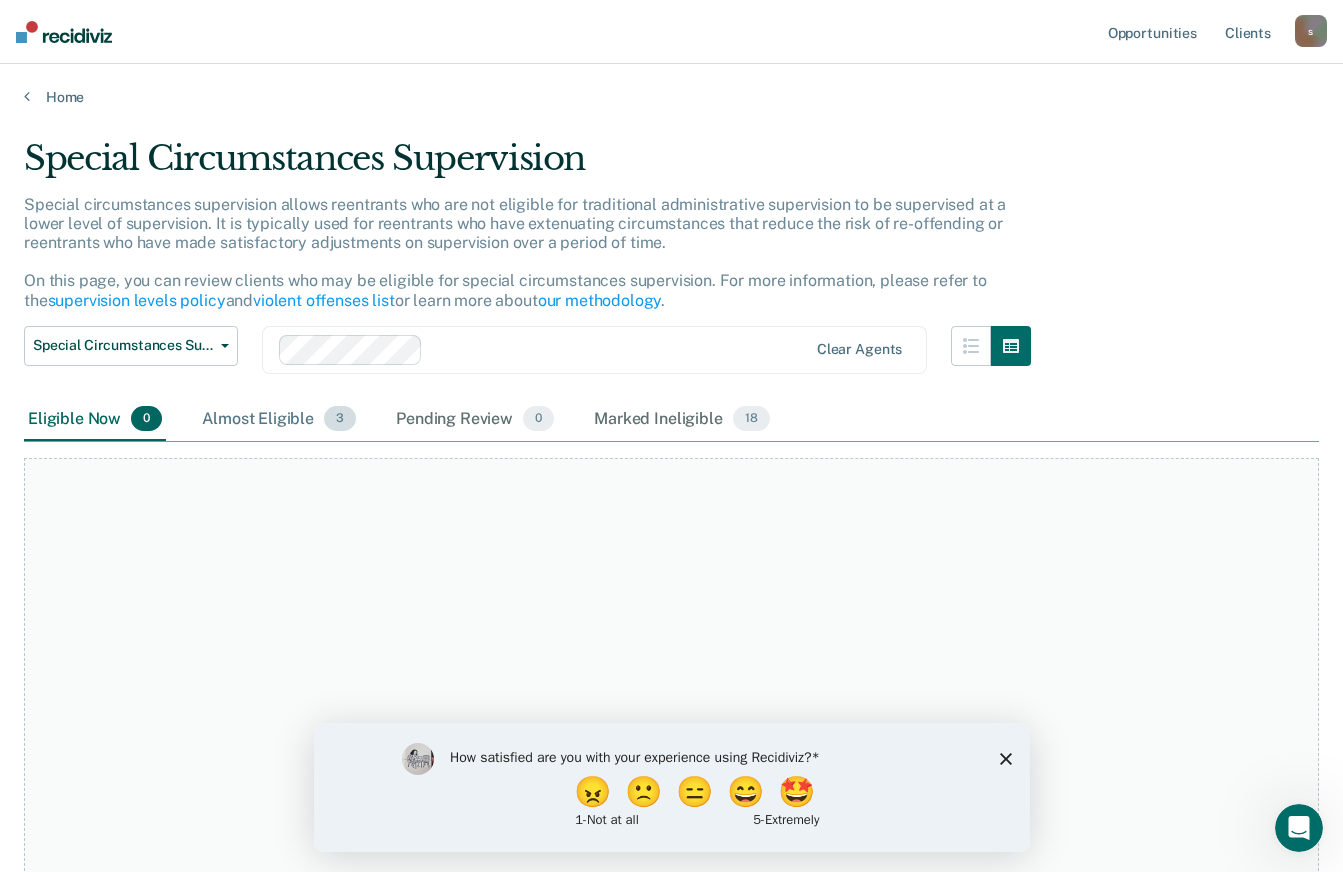 click on "Almost Eligible 3" at bounding box center [279, 420] 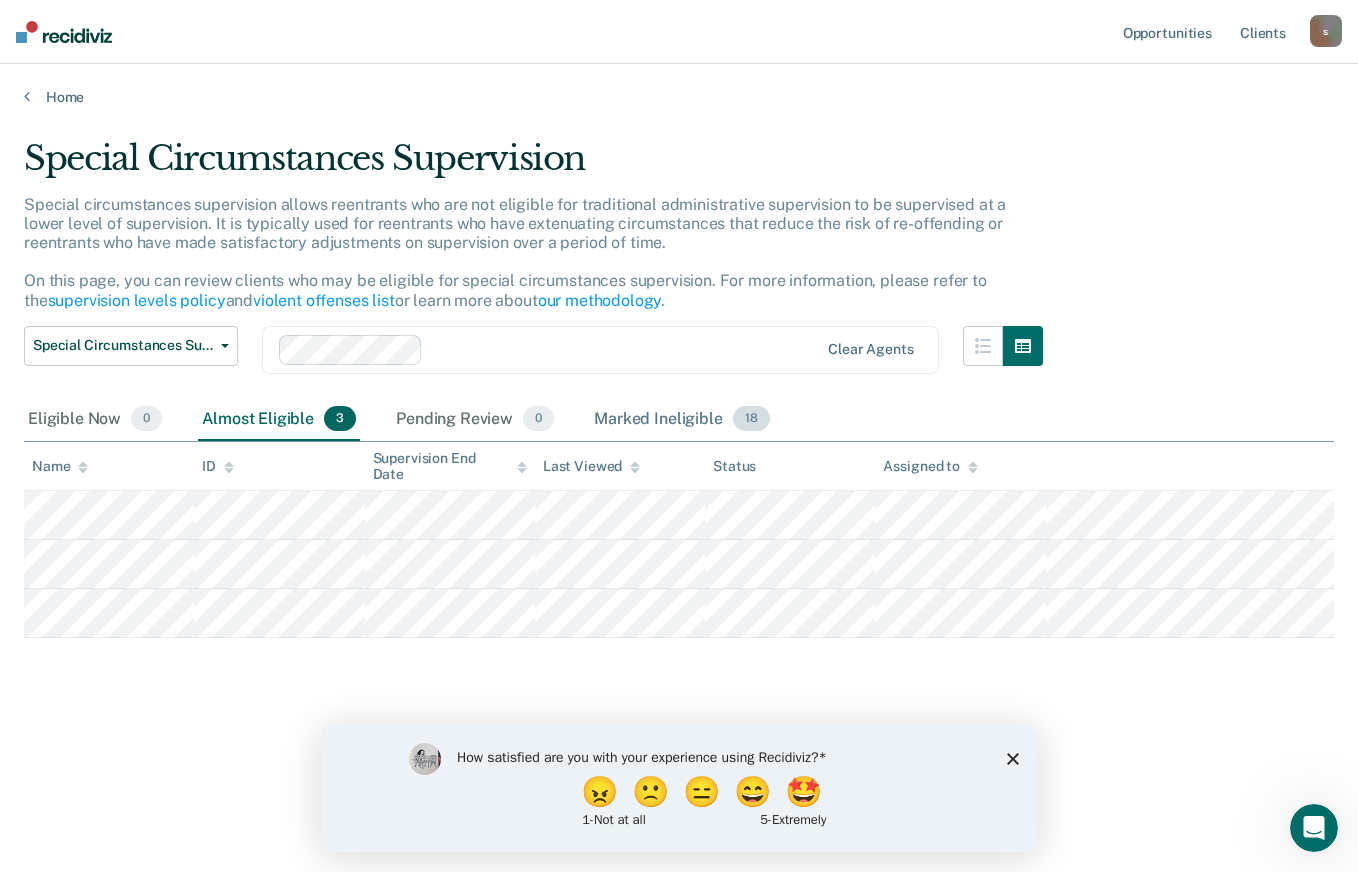 click on "Marked Ineligible 18" at bounding box center [681, 420] 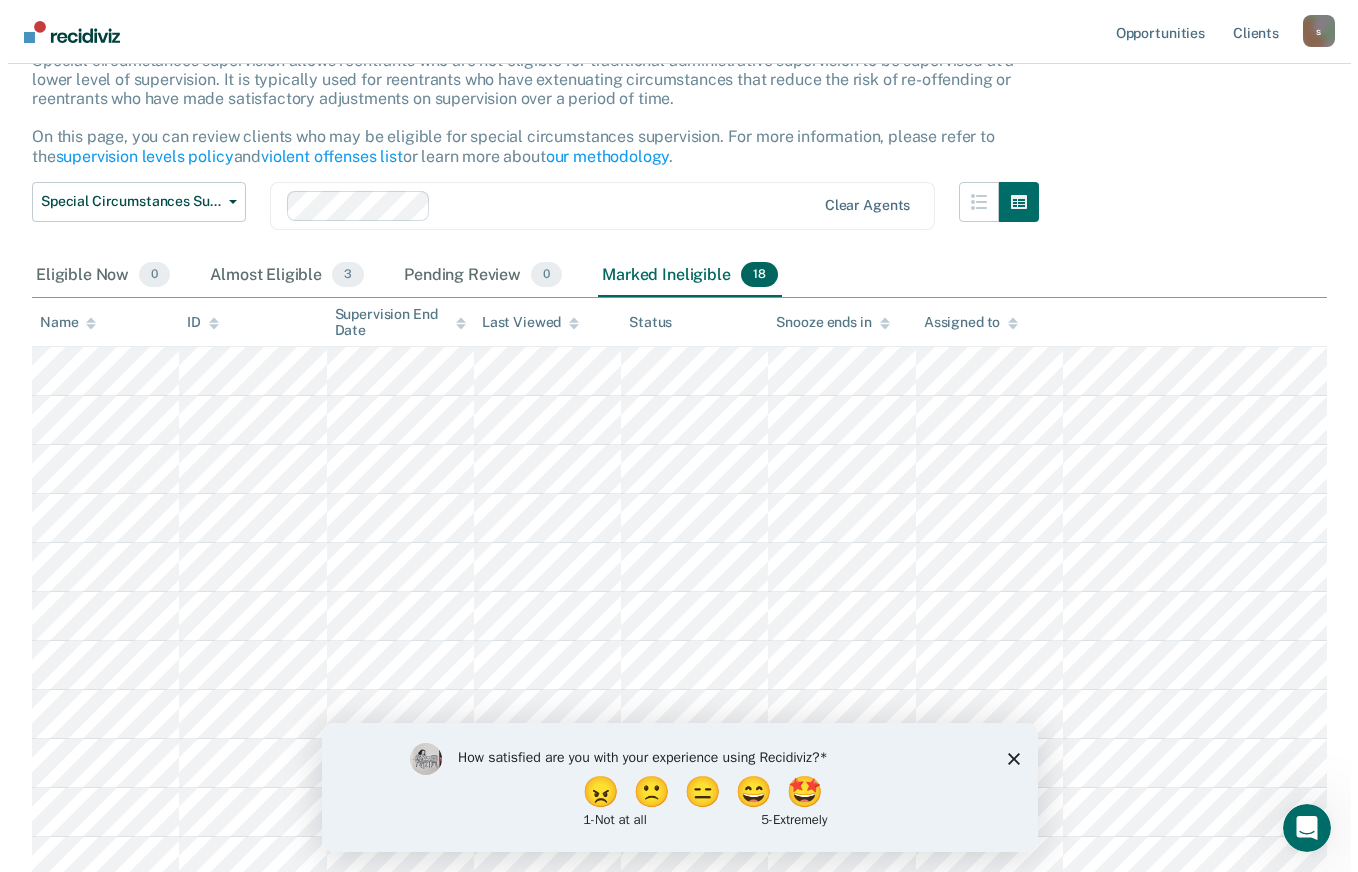 scroll, scrollTop: 0, scrollLeft: 0, axis: both 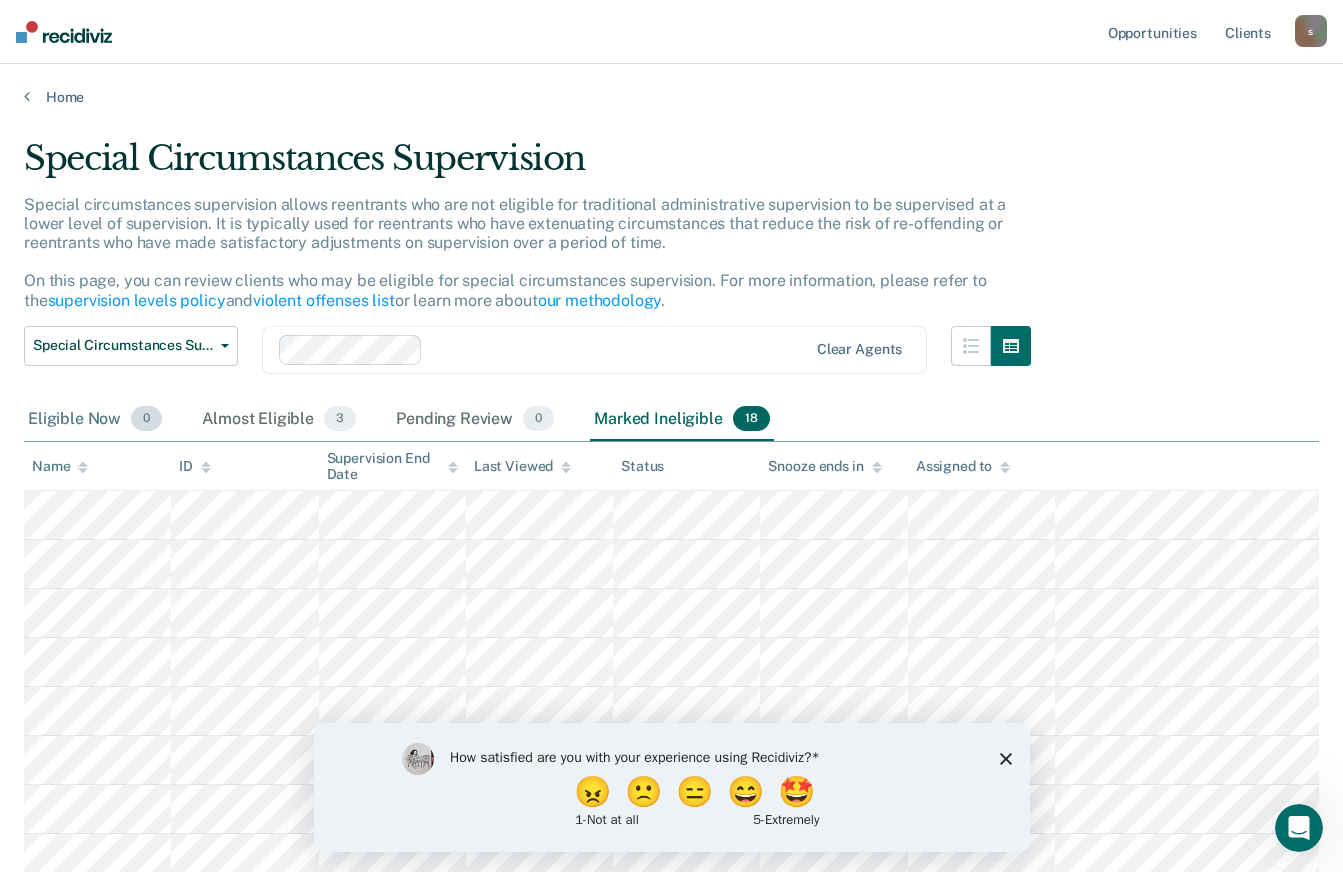 click on "Eligible Now 0" at bounding box center [95, 420] 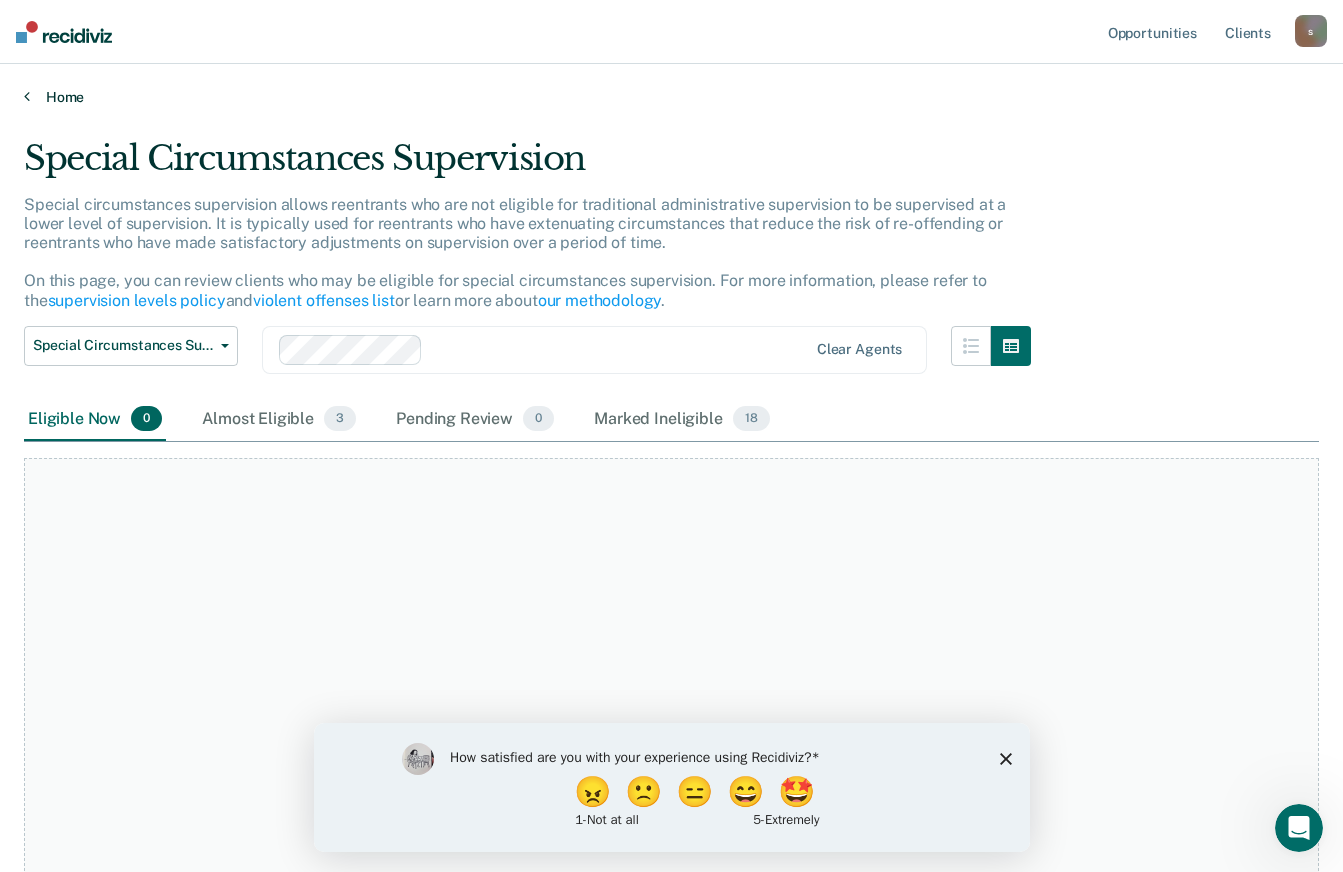 click at bounding box center [27, 96] 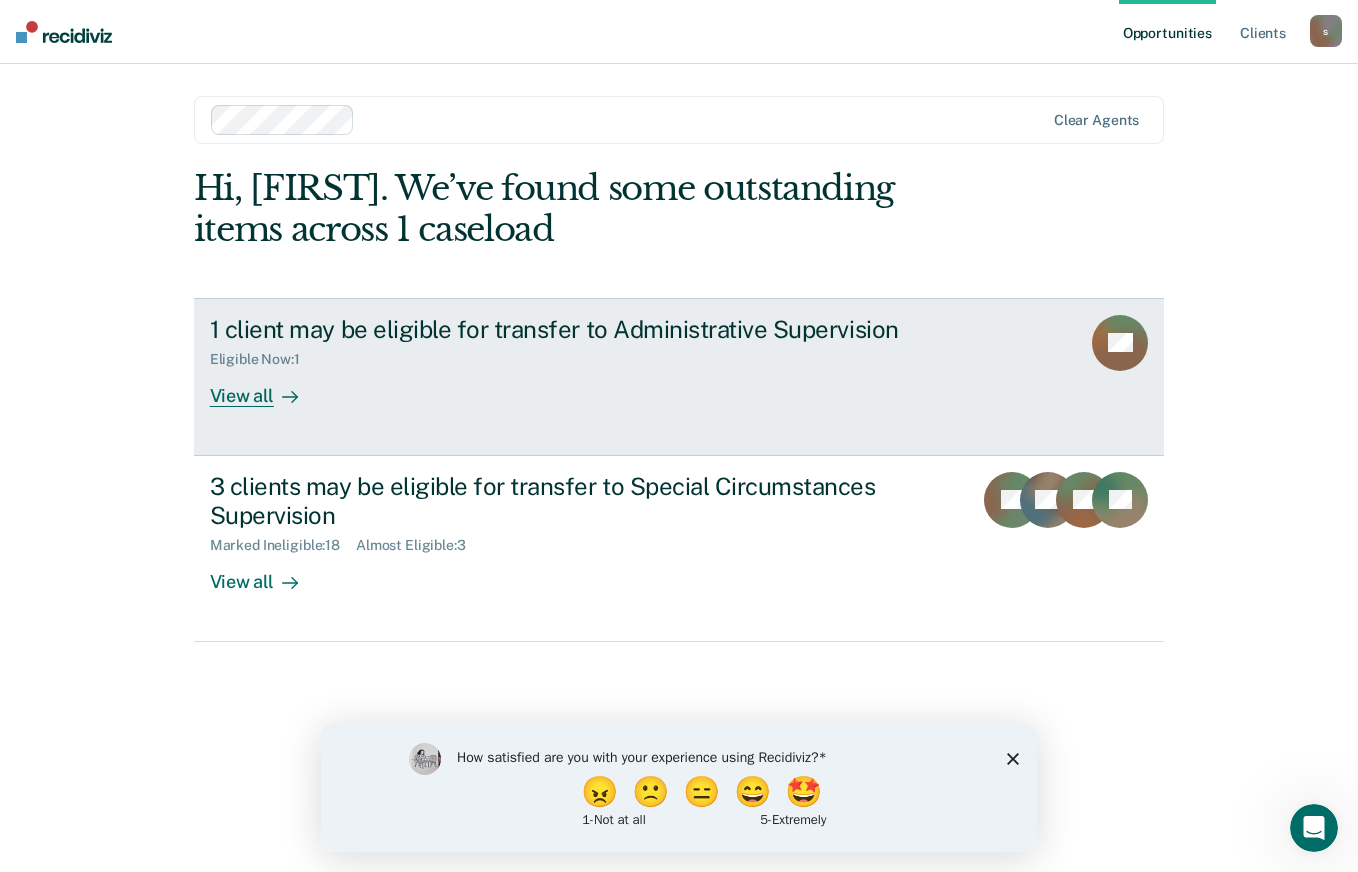 click on "1 client may be eligible for transfer to Administrative Supervision Eligible Now :  1 View all" at bounding box center [585, 361] 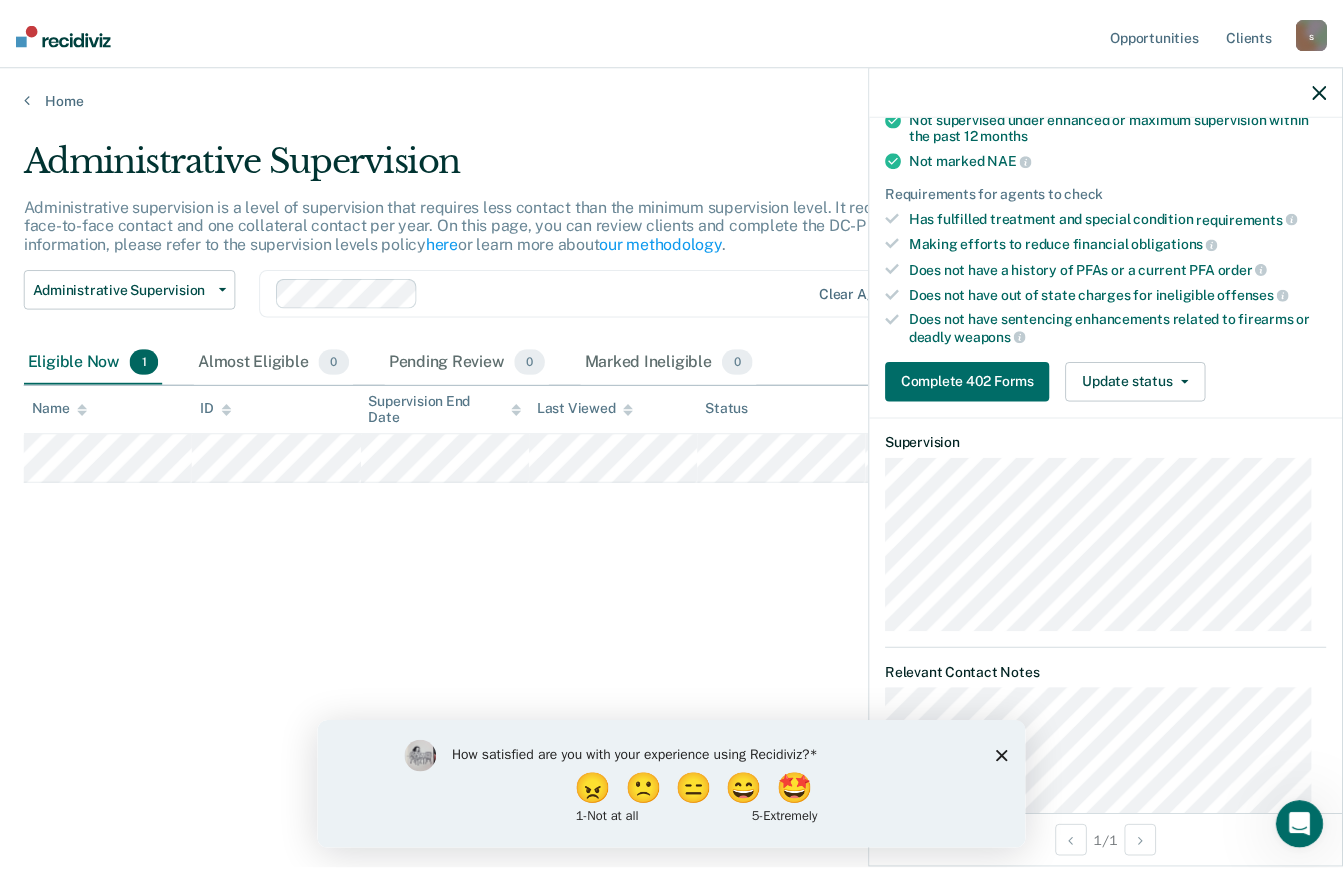 scroll, scrollTop: 357, scrollLeft: 0, axis: vertical 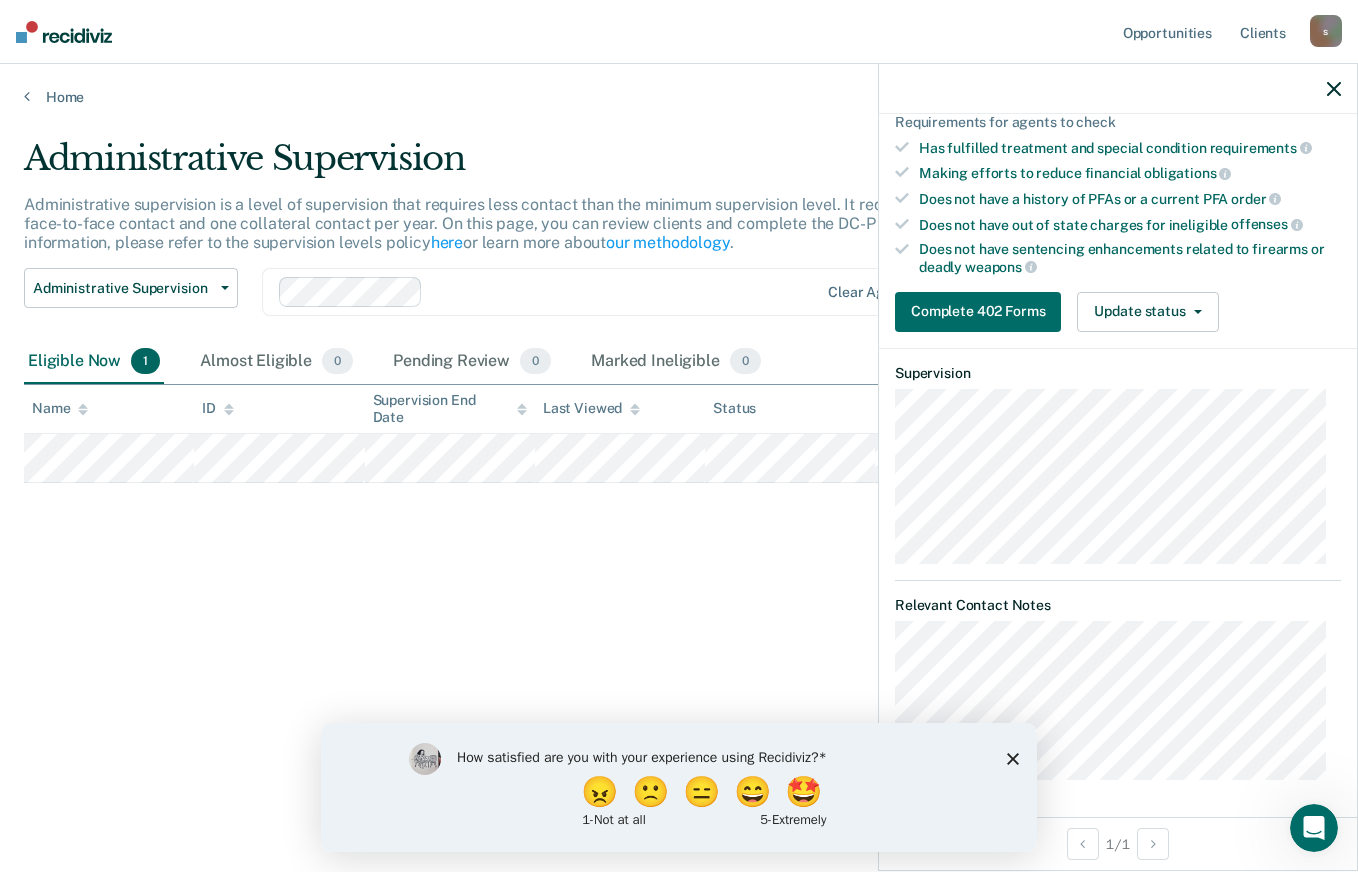 click 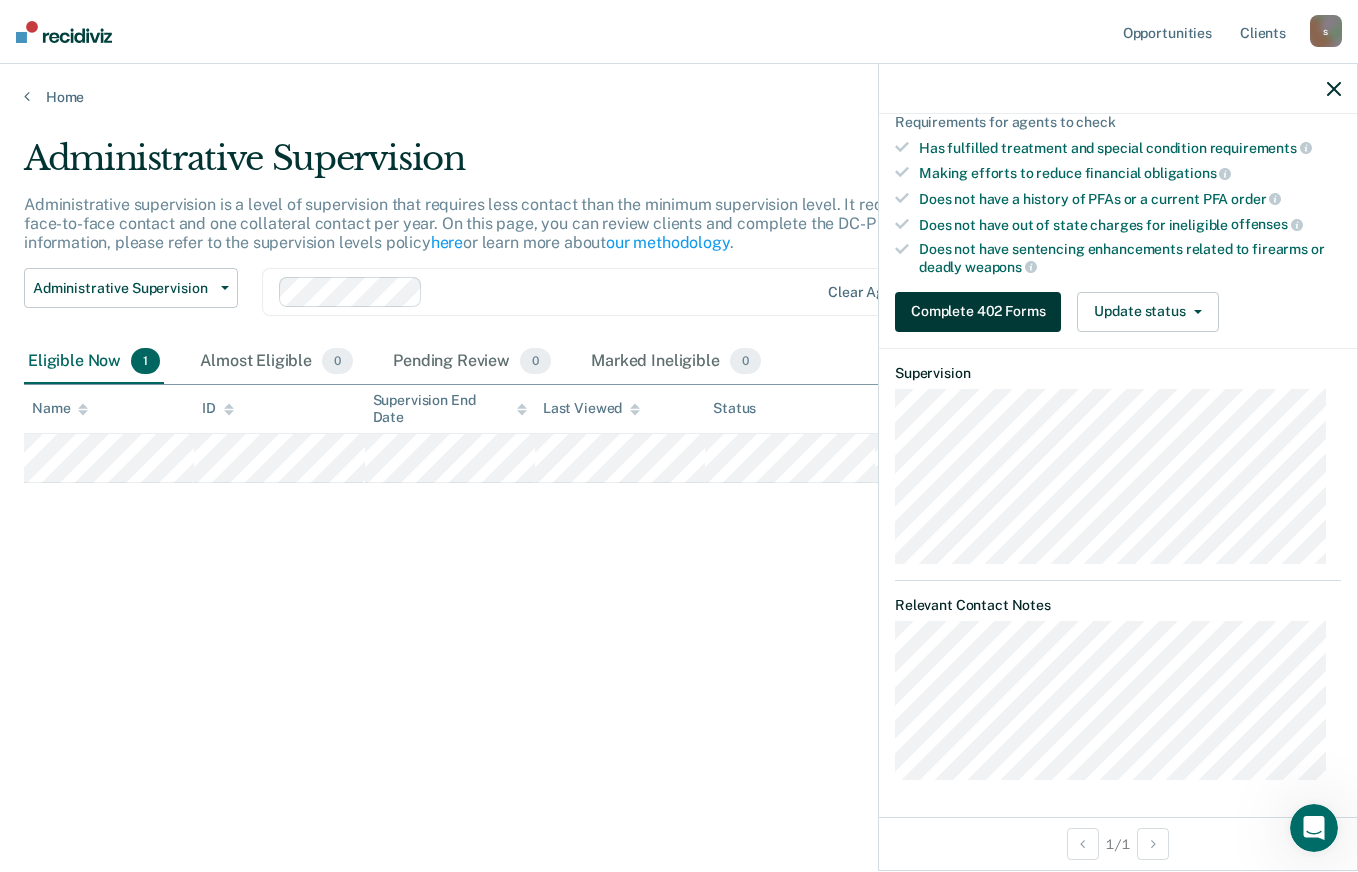 click on "Complete 402 Forms" at bounding box center [978, 312] 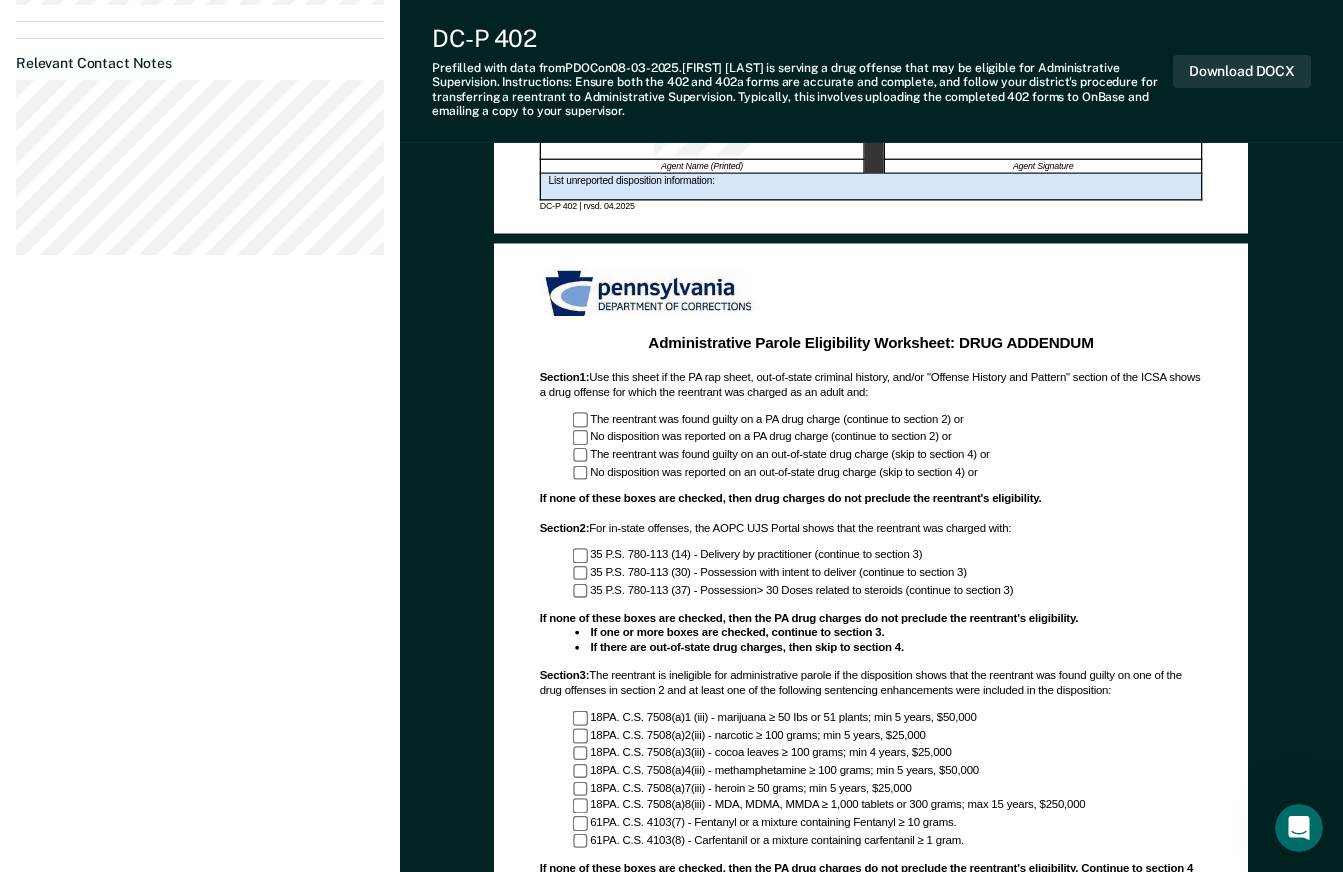 scroll, scrollTop: 1100, scrollLeft: 0, axis: vertical 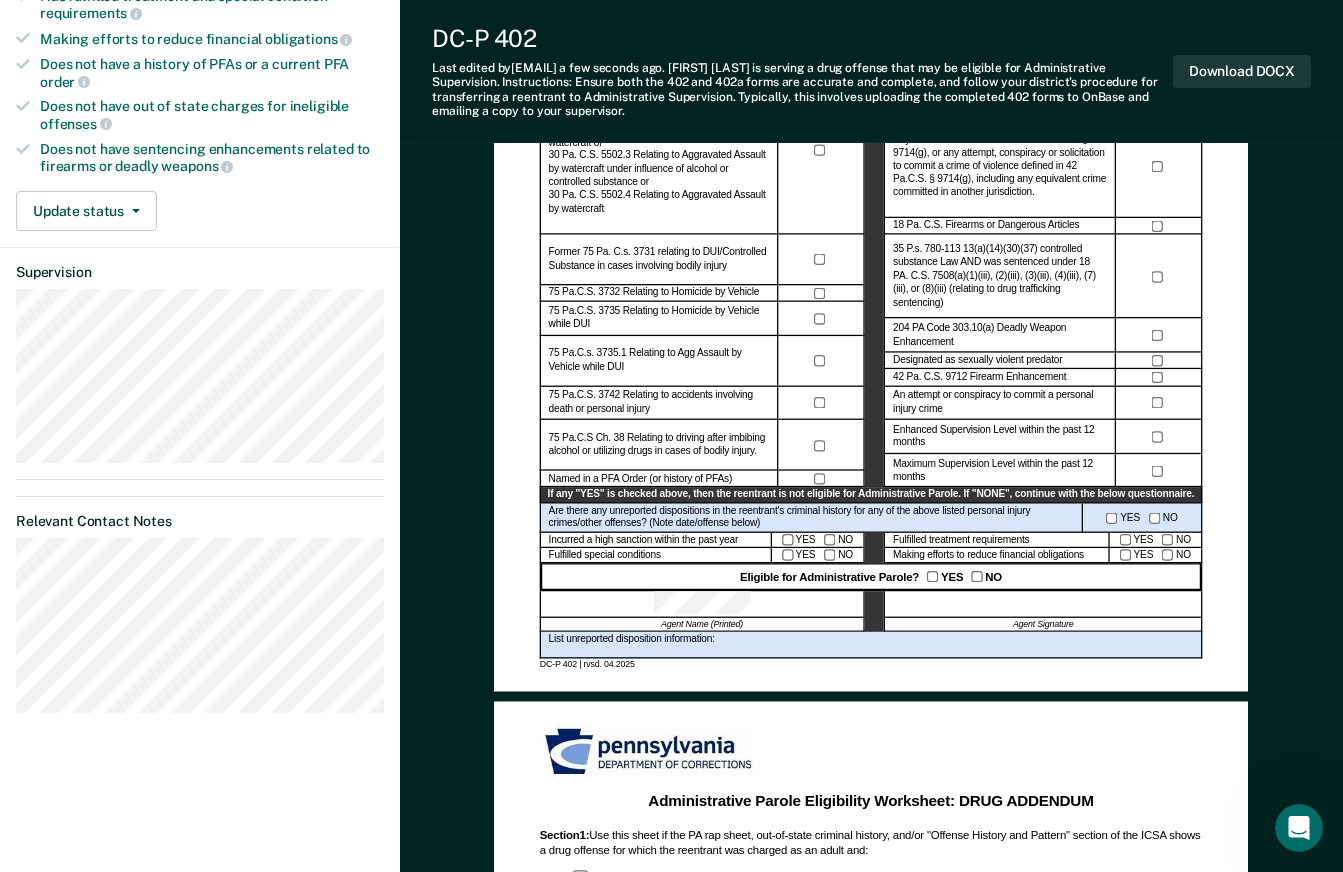 click on "YES NO" at bounding box center (1156, 556) 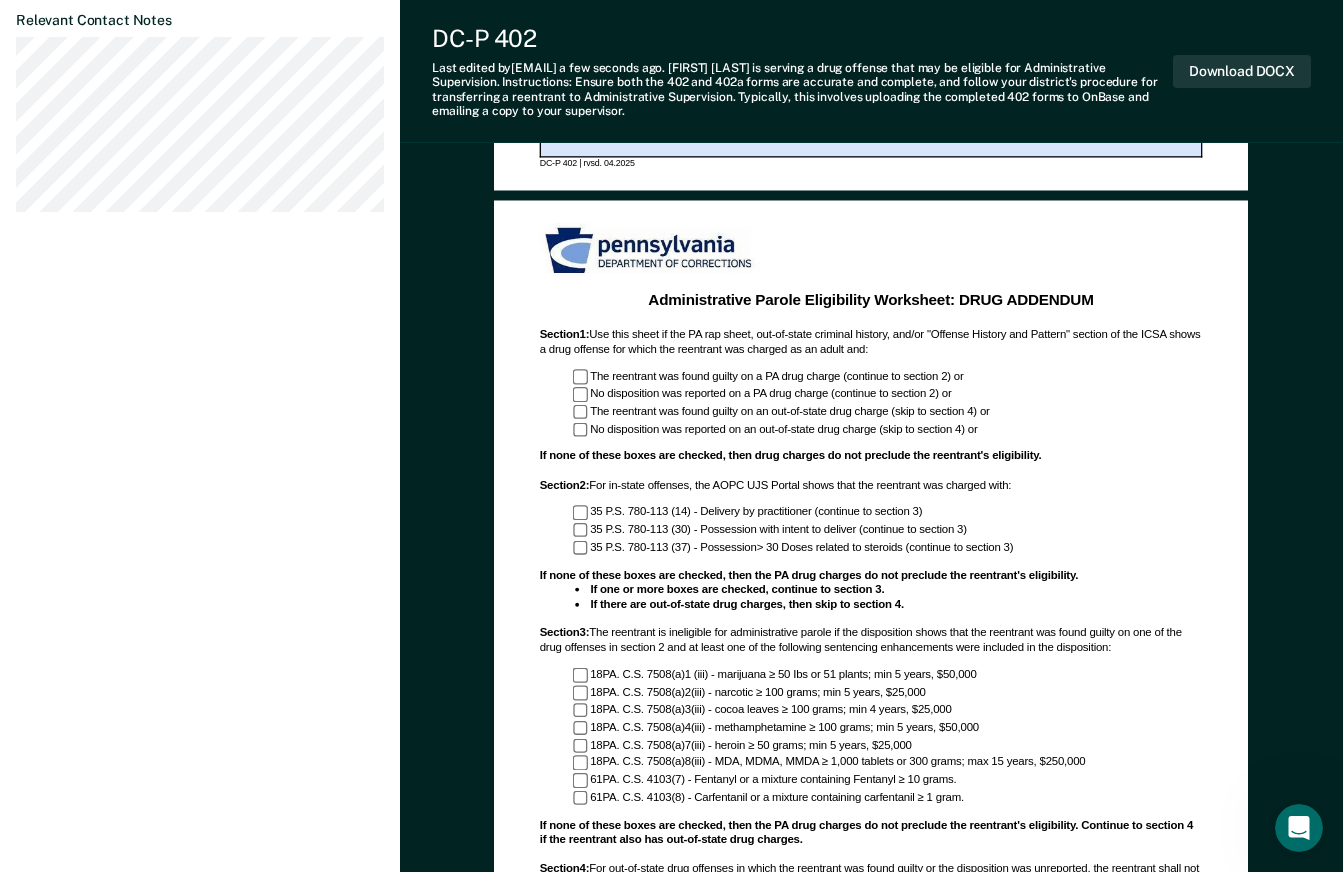scroll, scrollTop: 1300, scrollLeft: 0, axis: vertical 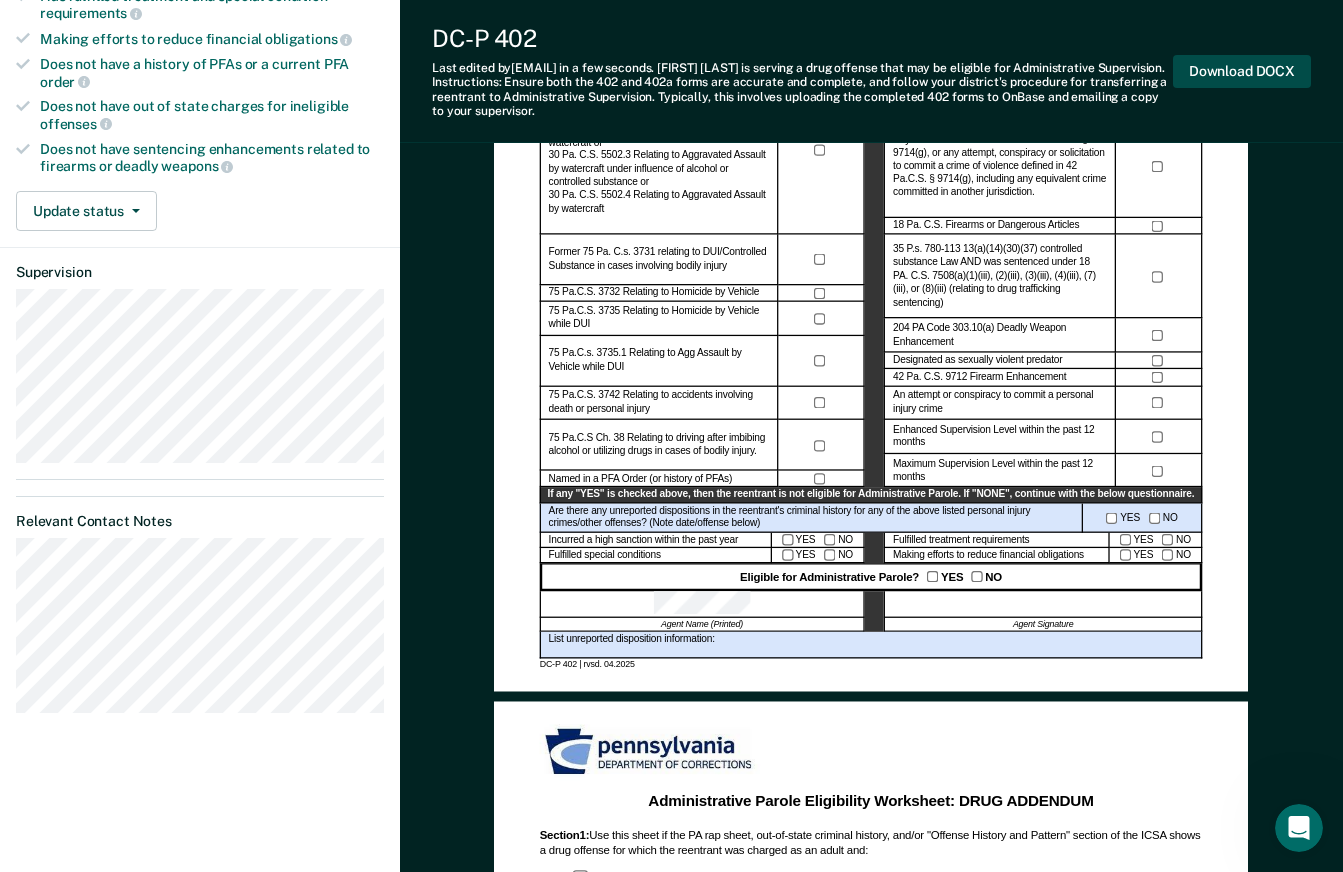 click on "Download DOCX" at bounding box center [1242, 71] 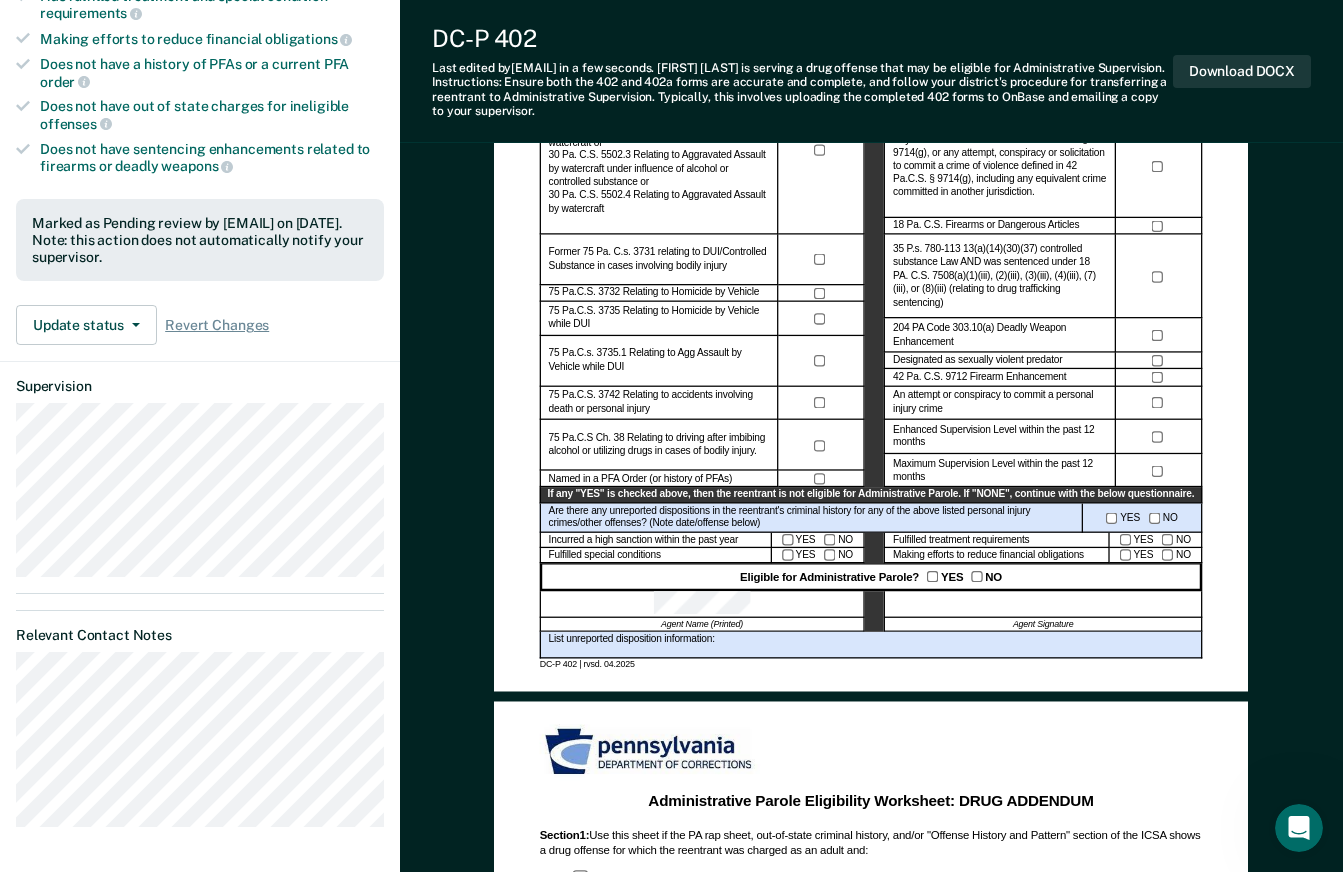click on "Administrative Parole Eligibility Reentrant Name (Last, First) Parole No.: Date of Review: Current Grade of Supervision Instructions: Review current offenses and criminal history for crimes which would disqualify the reentrant for administrative parole. Any conviction and/or delinquent adjudication for offenses listed below will preclude assignment to Administrative Parole. Personal Injury Crimes CRIME CON./ADJUD.* 18 Pa. C.S. Ch. 25 relating to Crim. Homicide 18 Pa. C.S. Ch. 27 rel. to Assault 18 Pa. C.S. Ch. 29 rel. to Kidnapping 18 Pa. C.S. Ch. 31 rel. to Sexual Assault 18 Pa. C.S. Ch. 33 rel. to Arson 18 Pa. C.S. Ch. 37 rel. to Robbery 18 Pa. C.S. Ch. 49 rel. to Victim/Witness Intimidation Former 75 Pa. C.s. 3731 relating to DUI/Controlled Substance in cases involving bodily injury 75 Pa.C.S. 3732 Relating to Homicide by Vehicle 75 Pa.C.S. 3735 Relating to Homicide by Vehicle while DUI 75 Pa.C.s. 3735.1 Relating to Agg Assault by Vehicle while DUI Named in a PFA Order (or history of PFAs) Other CRIME YES" at bounding box center [871, 775] 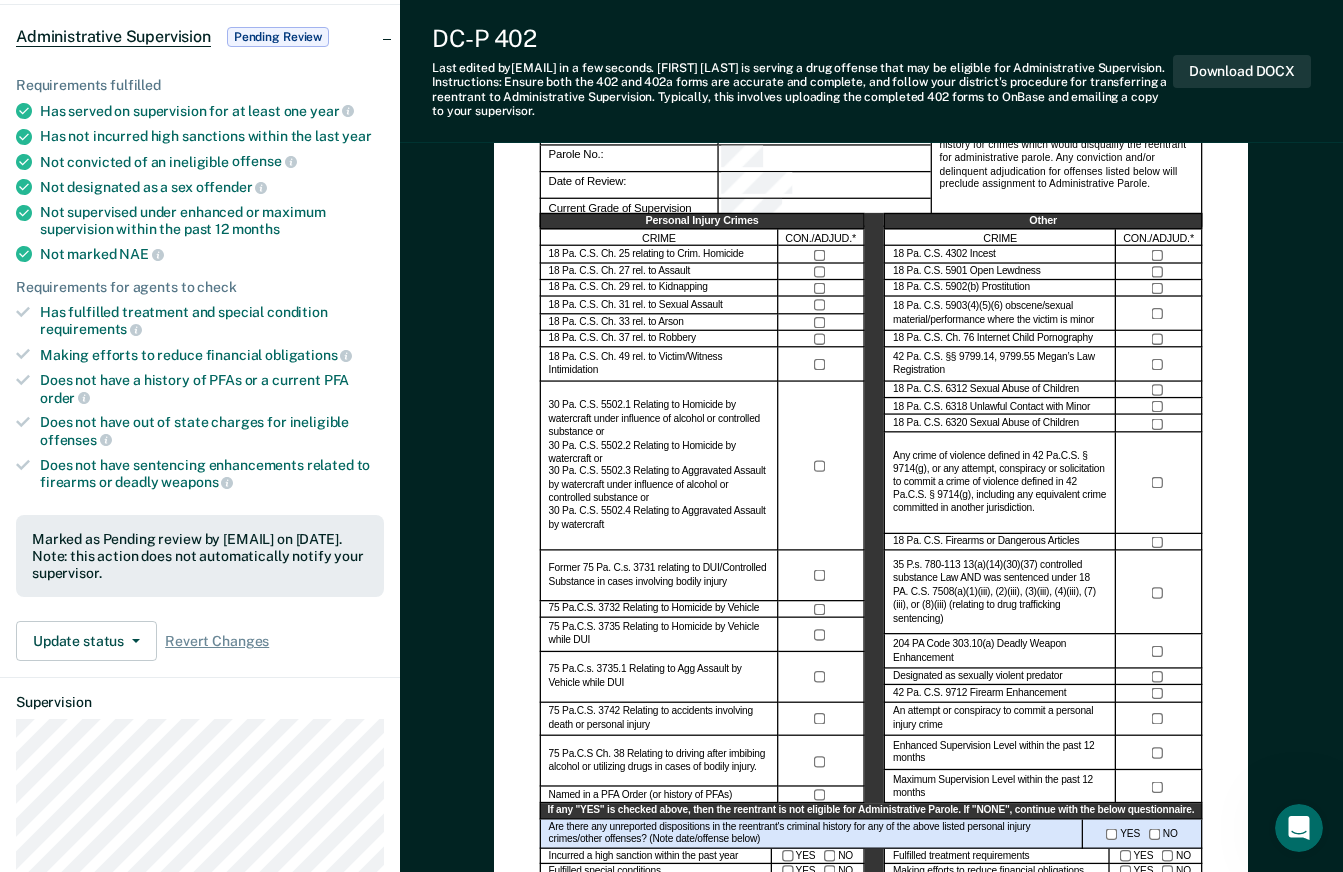 scroll, scrollTop: 300, scrollLeft: 0, axis: vertical 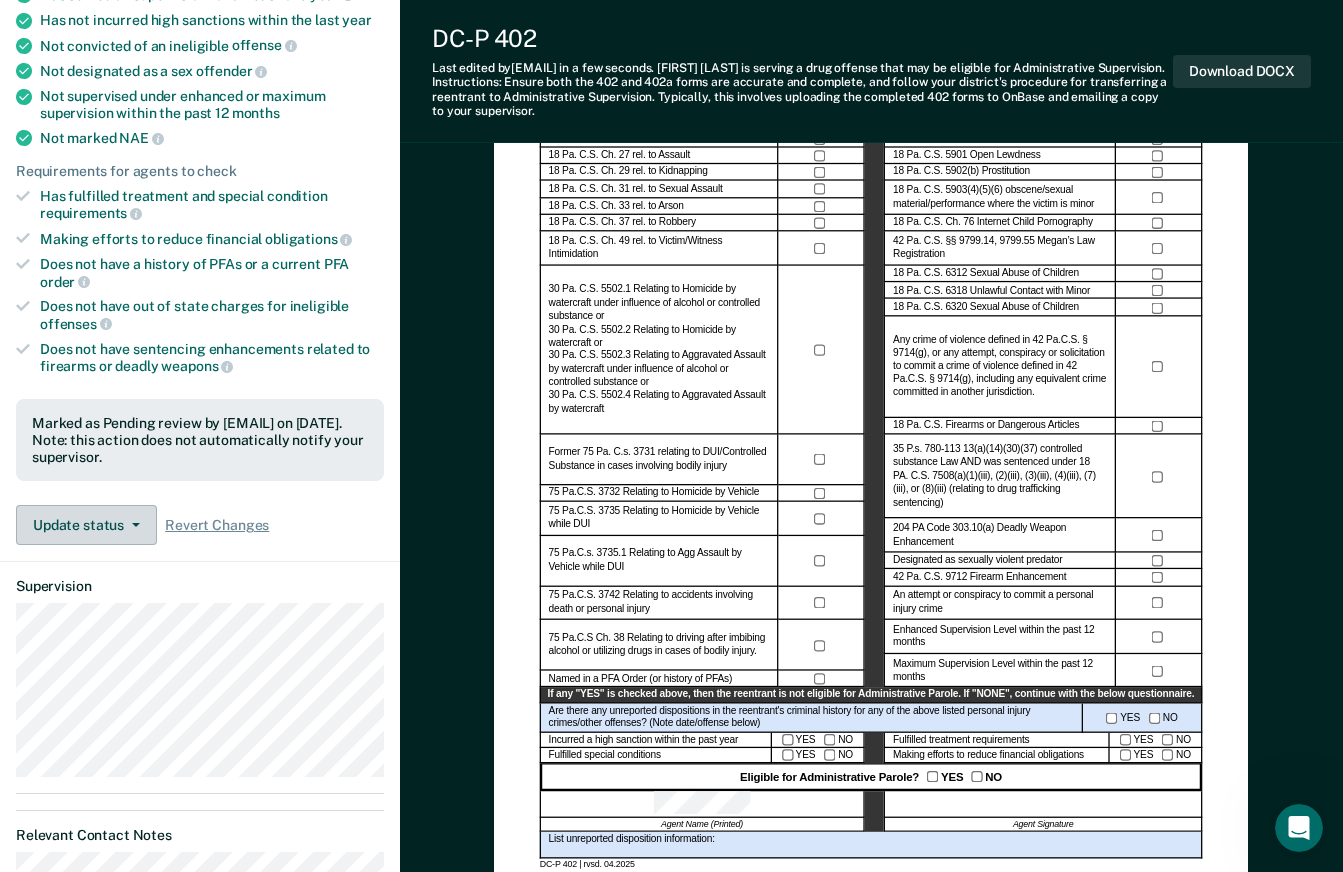click on "Update status" at bounding box center [86, 525] 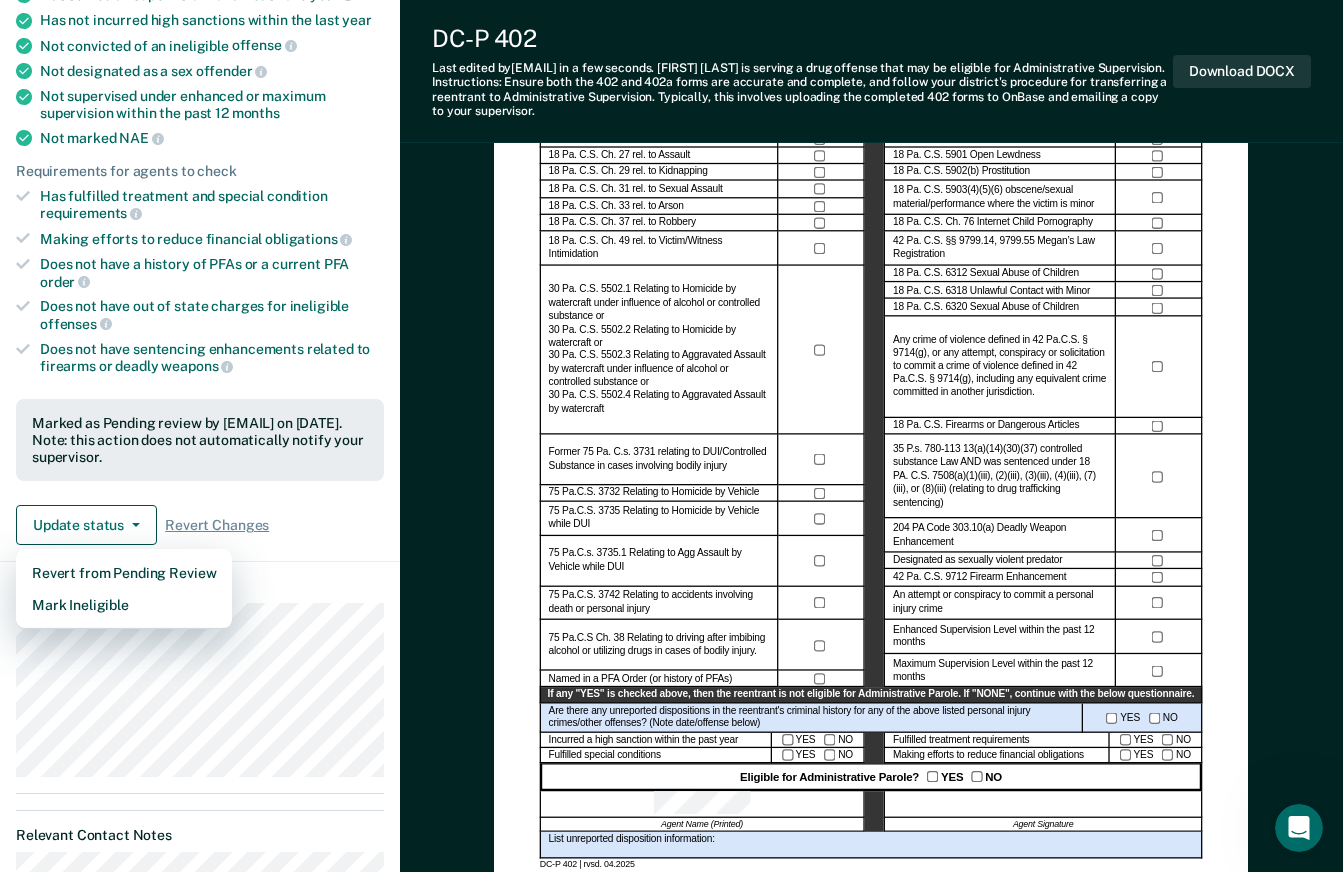 click on "Update status Revert from Pending Review Mark Ineligible Revert Changes" at bounding box center (200, 525) 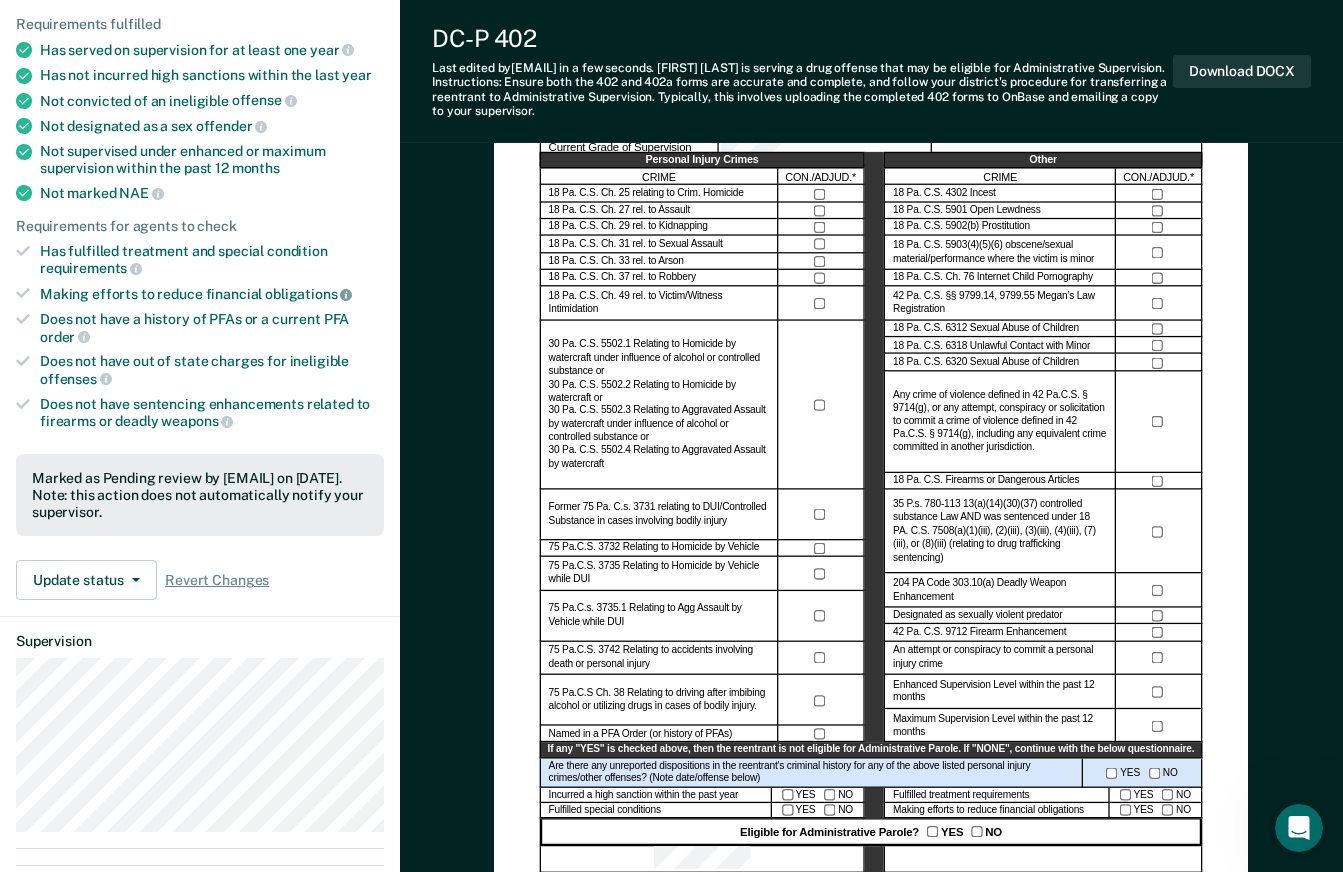 scroll, scrollTop: 0, scrollLeft: 0, axis: both 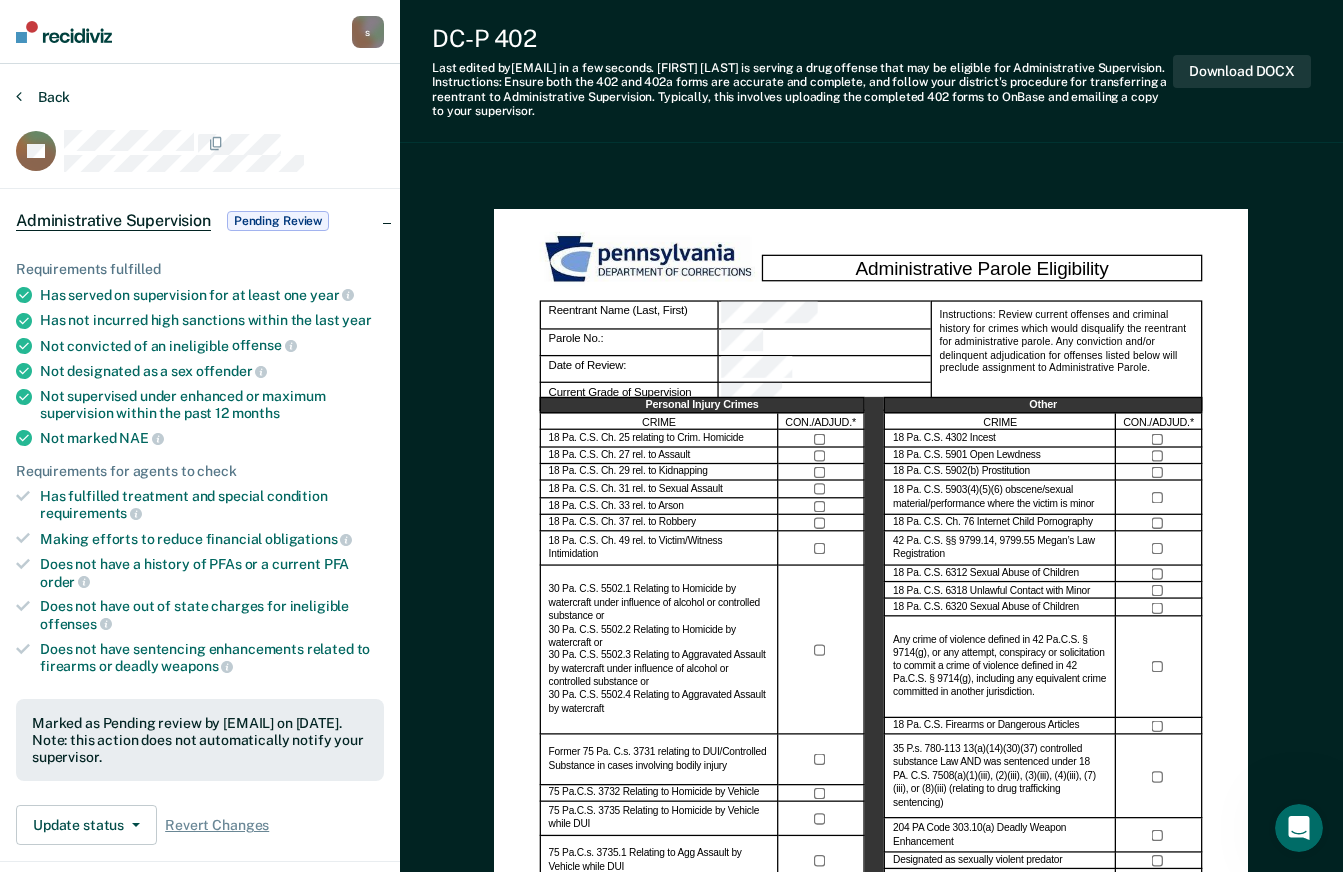 click on "Back" at bounding box center (43, 97) 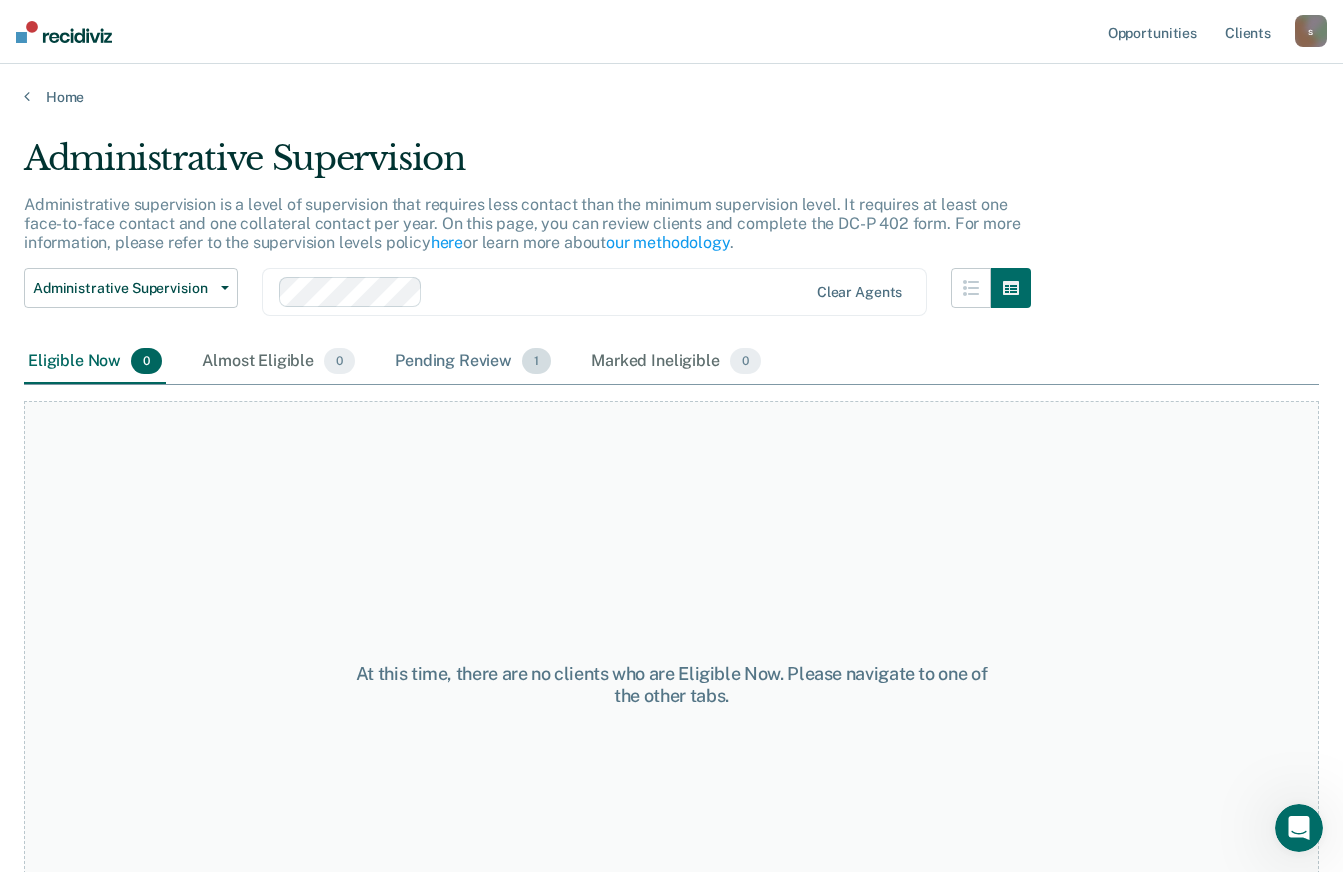 click on "Pending Review 1" at bounding box center (473, 362) 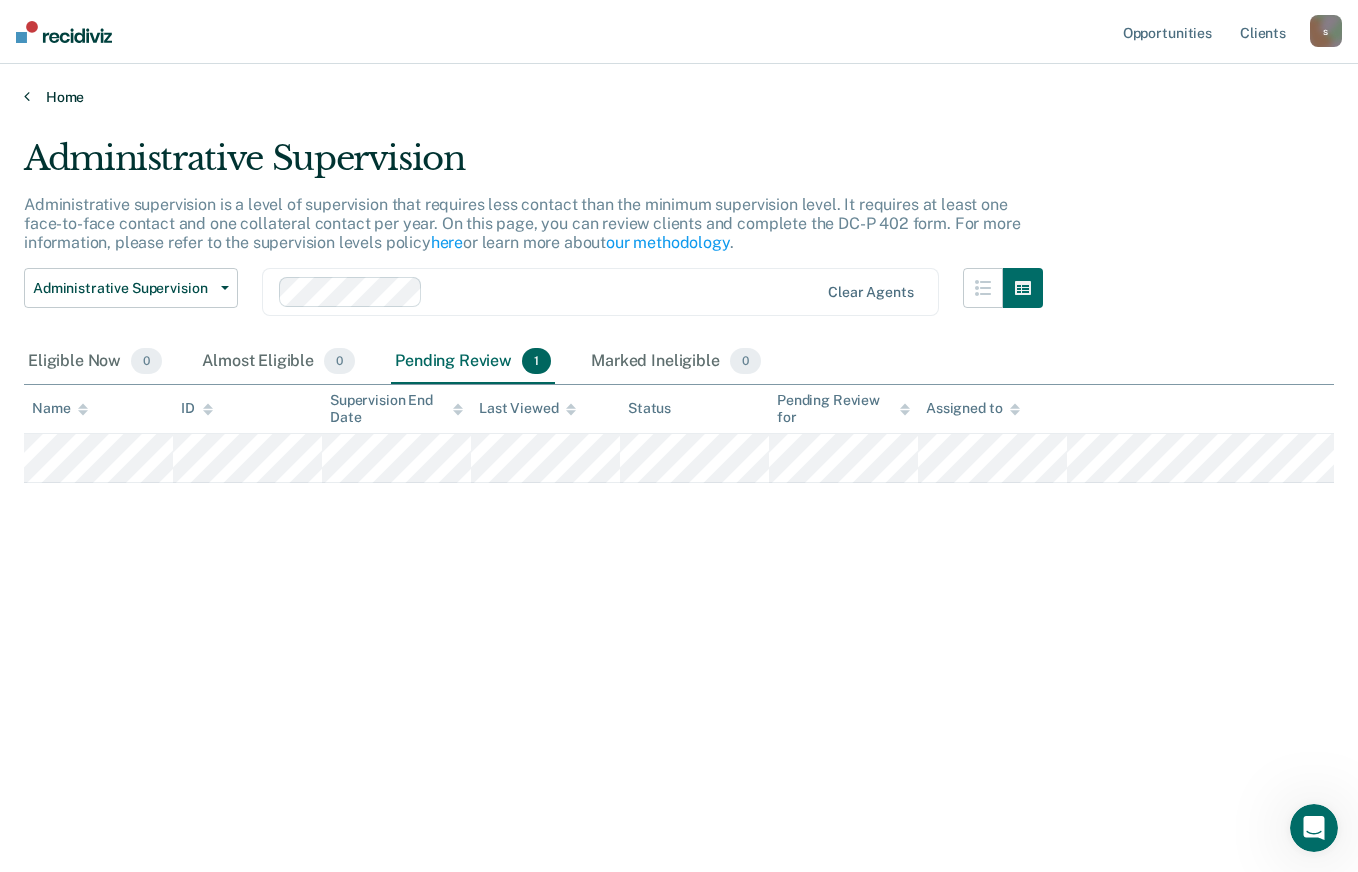 click on "Home" at bounding box center [679, 97] 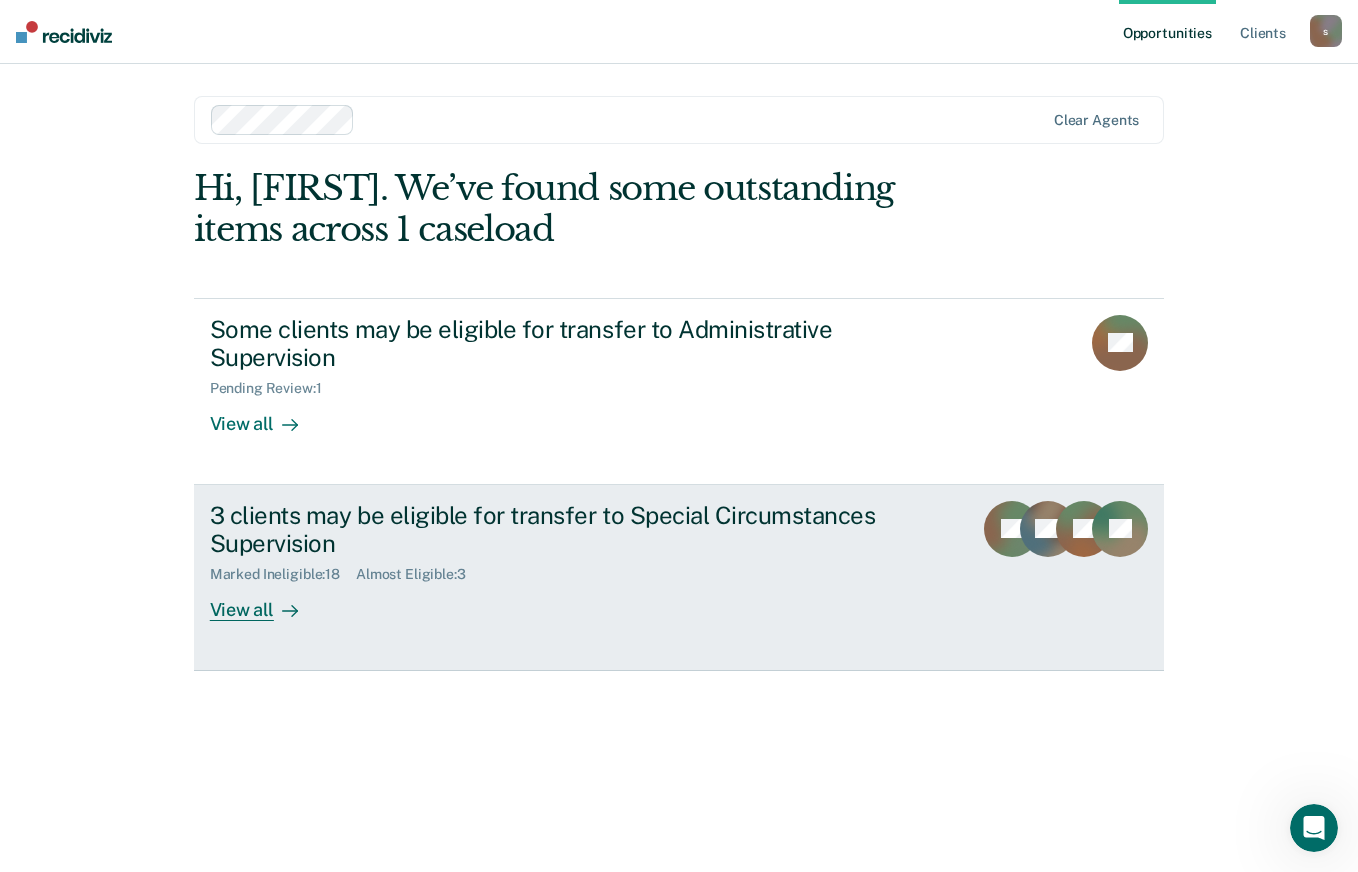 click on "3 clients may be eligible for transfer to Special Circumstances Supervision" at bounding box center (561, 530) 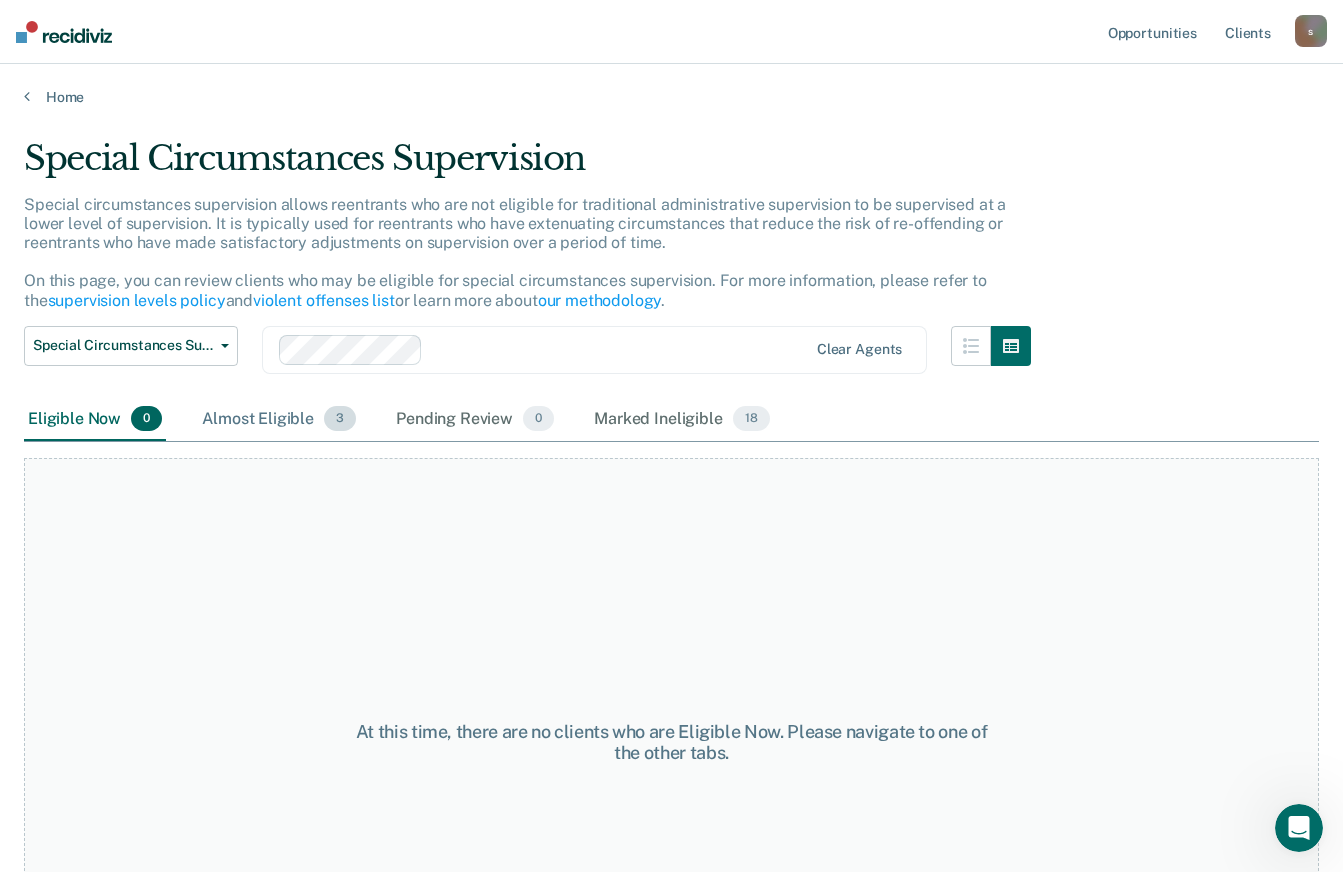 click on "Almost Eligible 3" at bounding box center [279, 420] 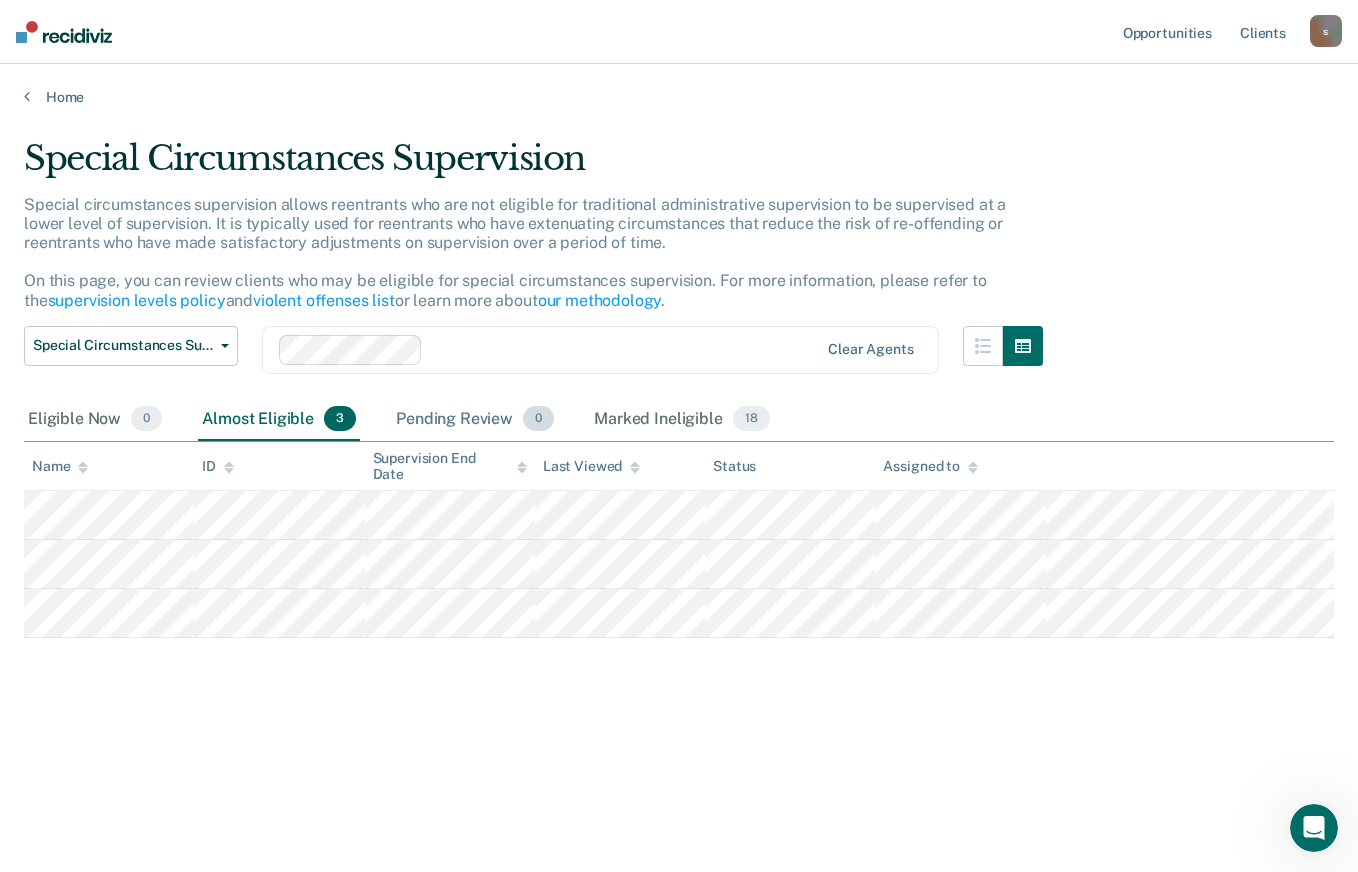 click on "Pending Review 0" at bounding box center (475, 420) 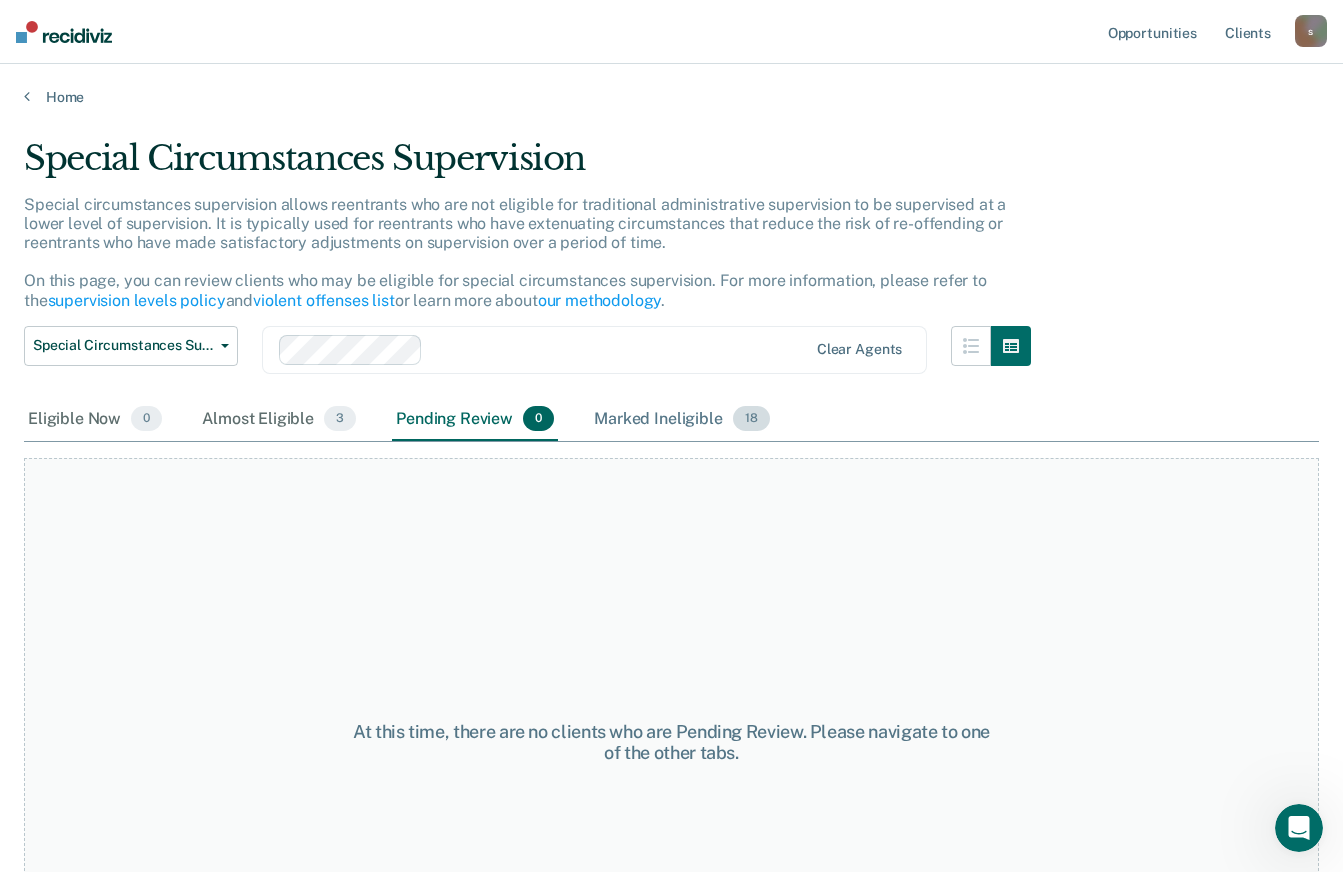 click on "Marked Ineligible 18" at bounding box center [681, 420] 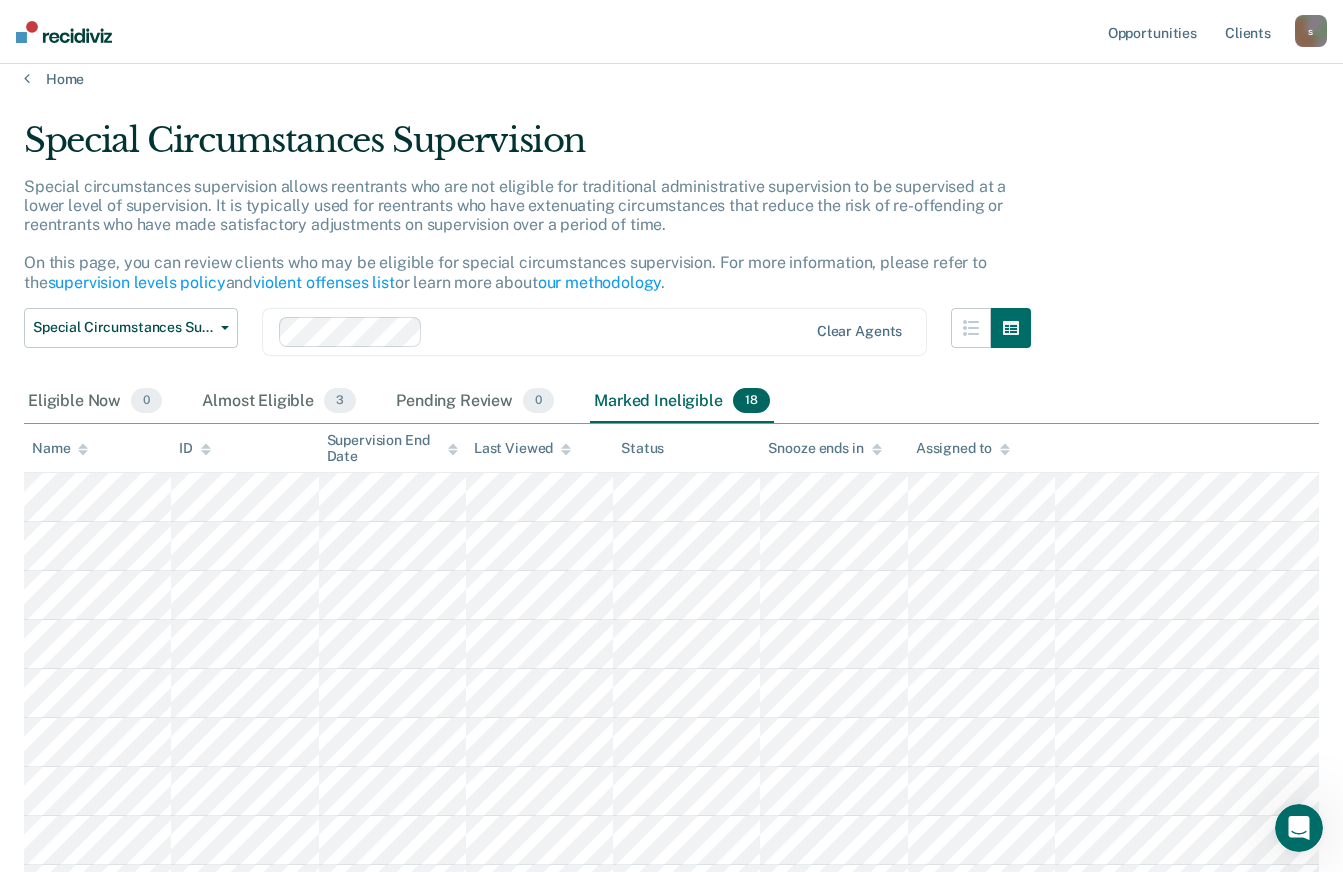scroll, scrollTop: 0, scrollLeft: 0, axis: both 